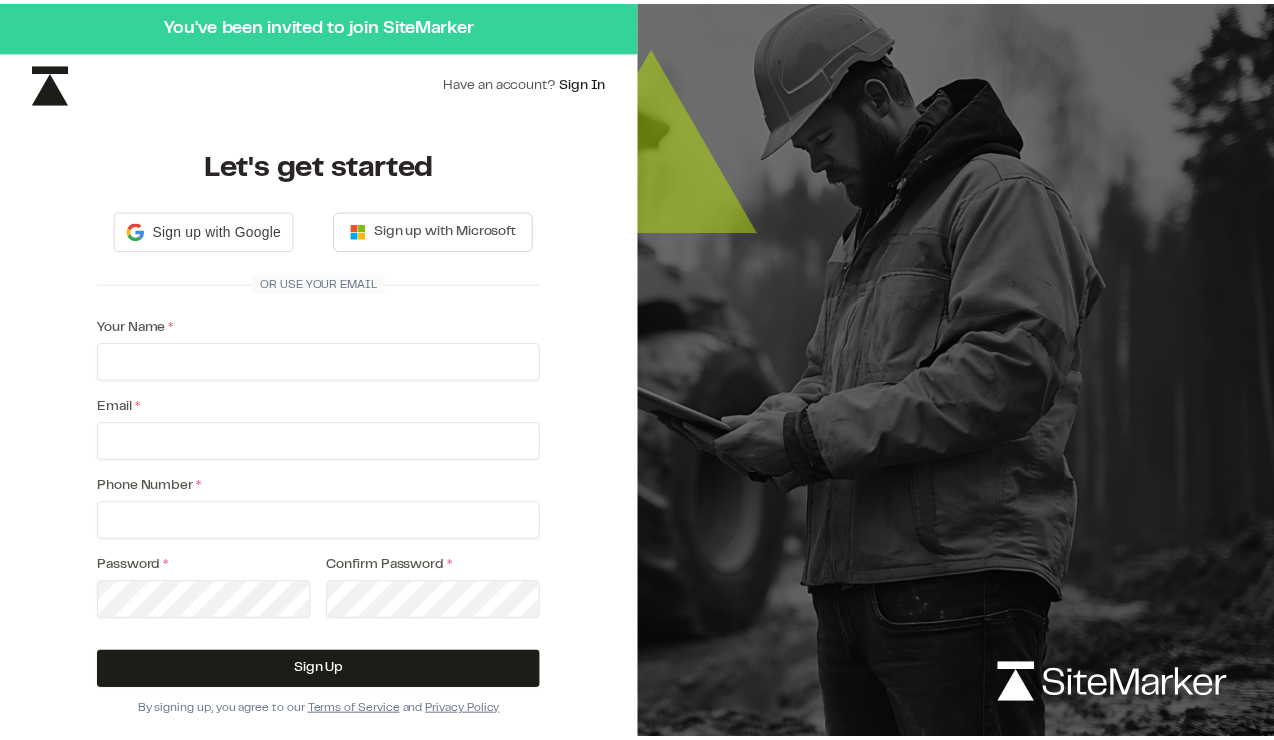 scroll, scrollTop: 0, scrollLeft: 0, axis: both 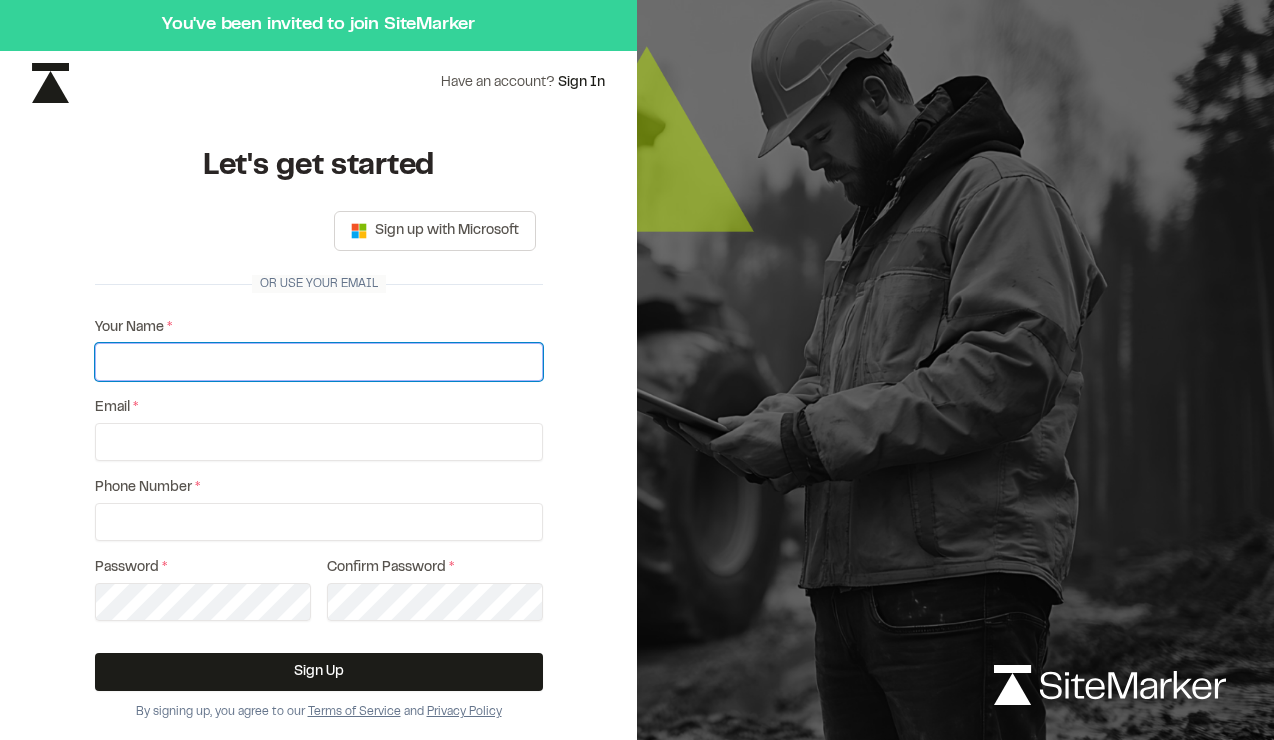 click on "Your Name   *" at bounding box center (319, 362) 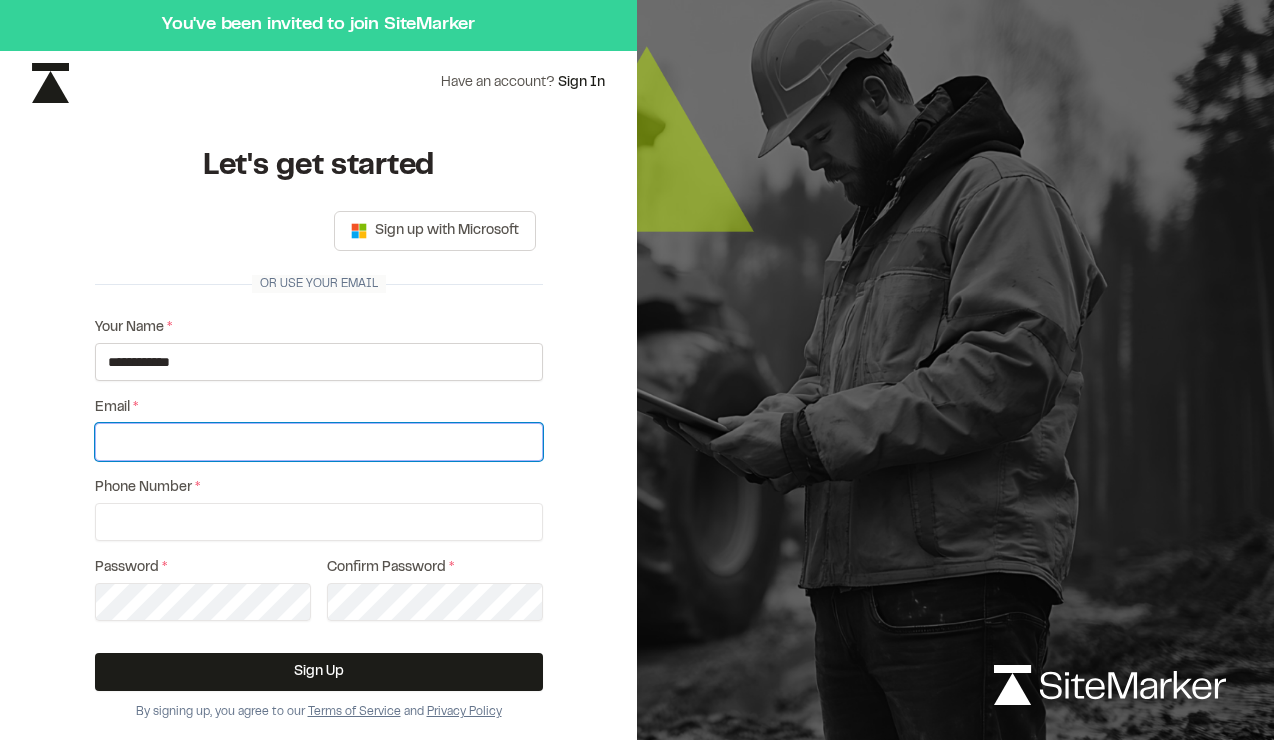 type on "**********" 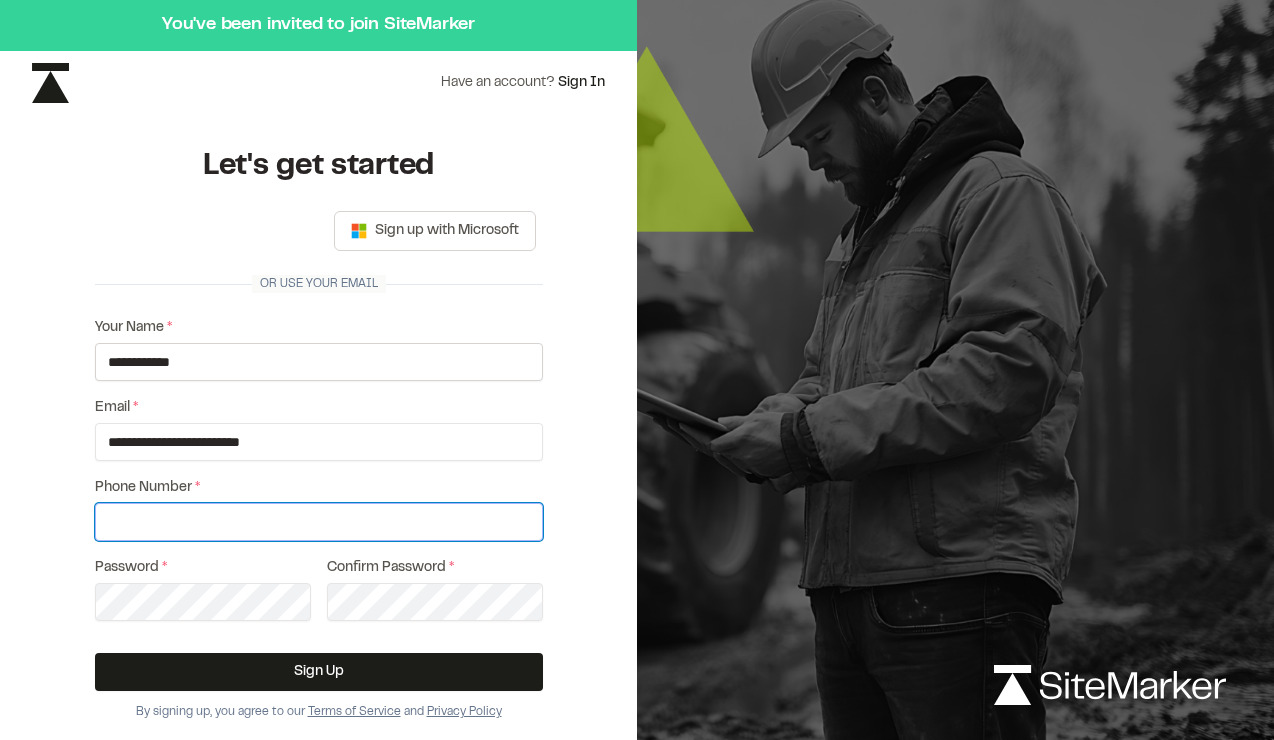 type on "**********" 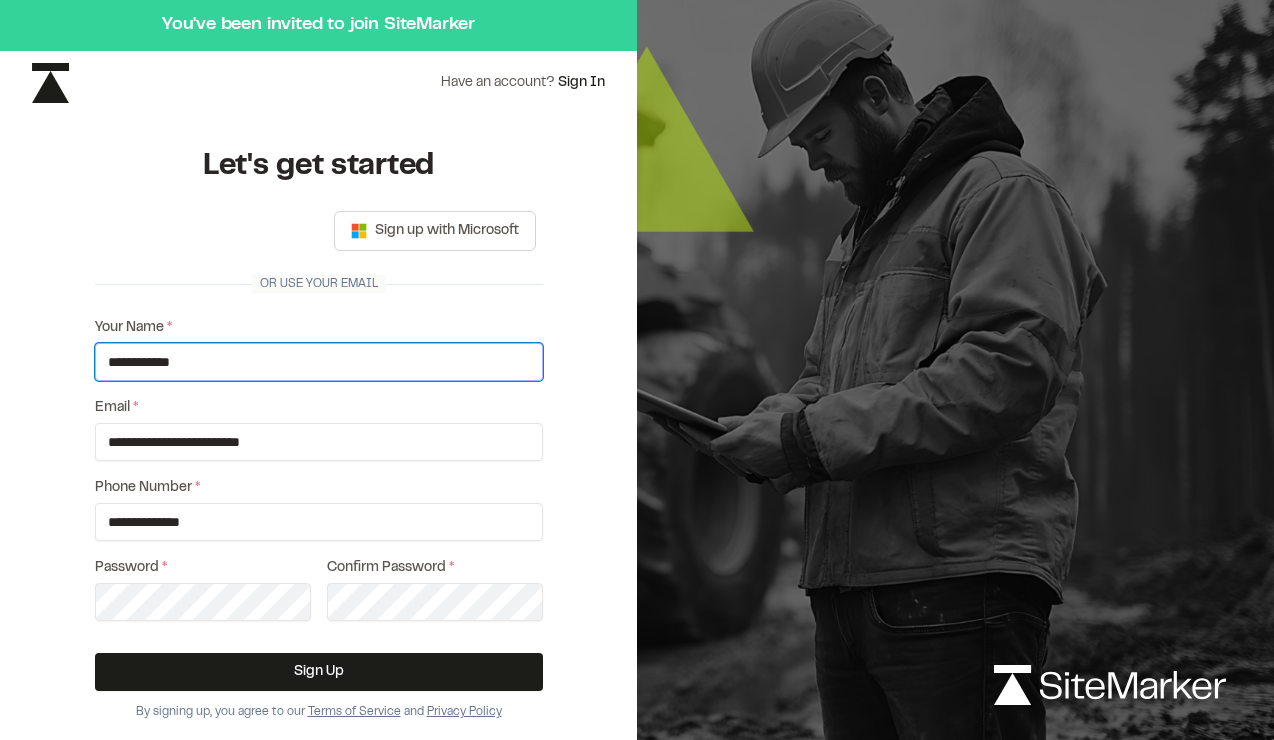 drag, startPoint x: 135, startPoint y: 362, endPoint x: 51, endPoint y: 366, distance: 84.095184 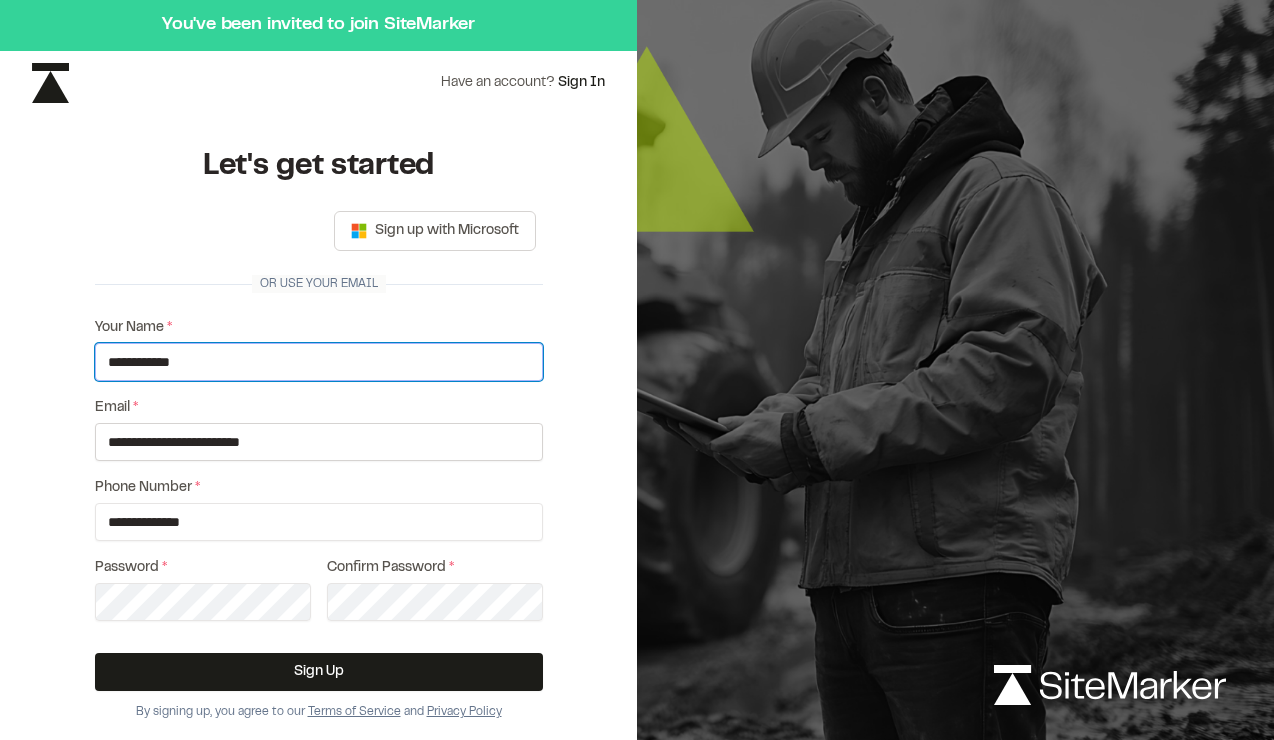 scroll, scrollTop: 13, scrollLeft: 0, axis: vertical 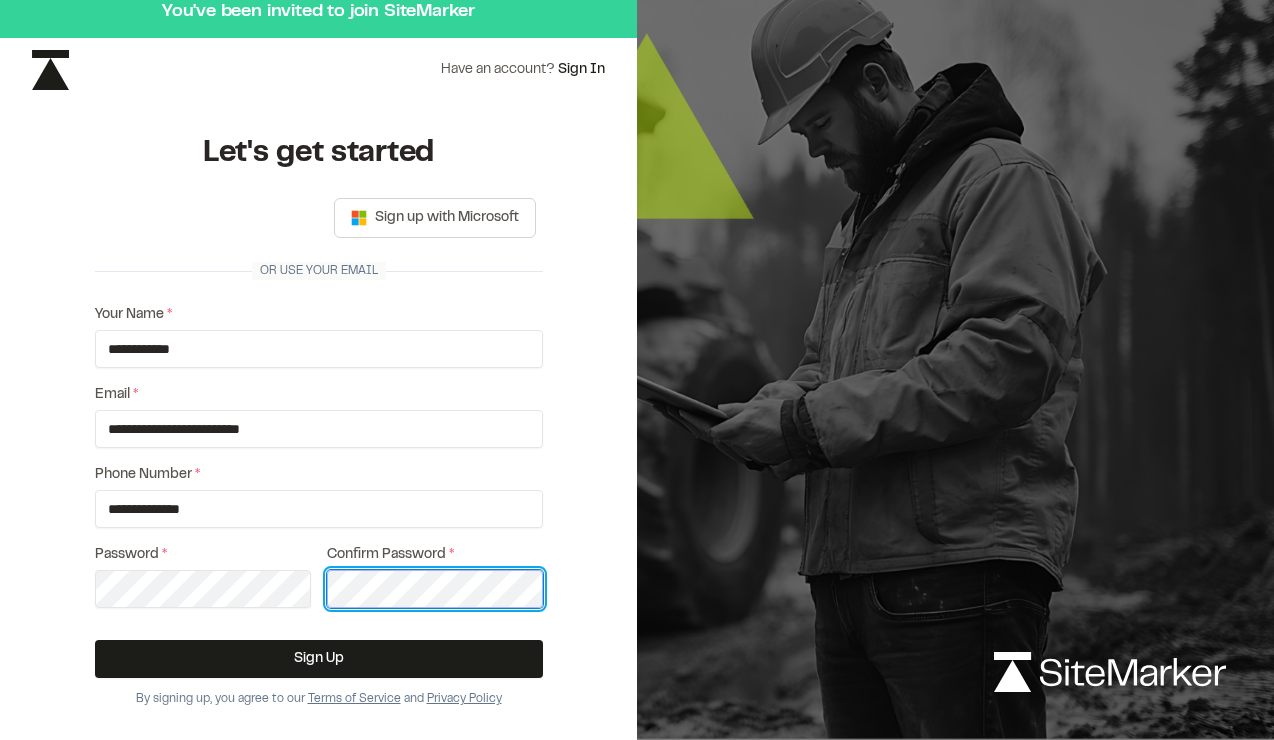 click on "Sign Up" at bounding box center (319, 659) 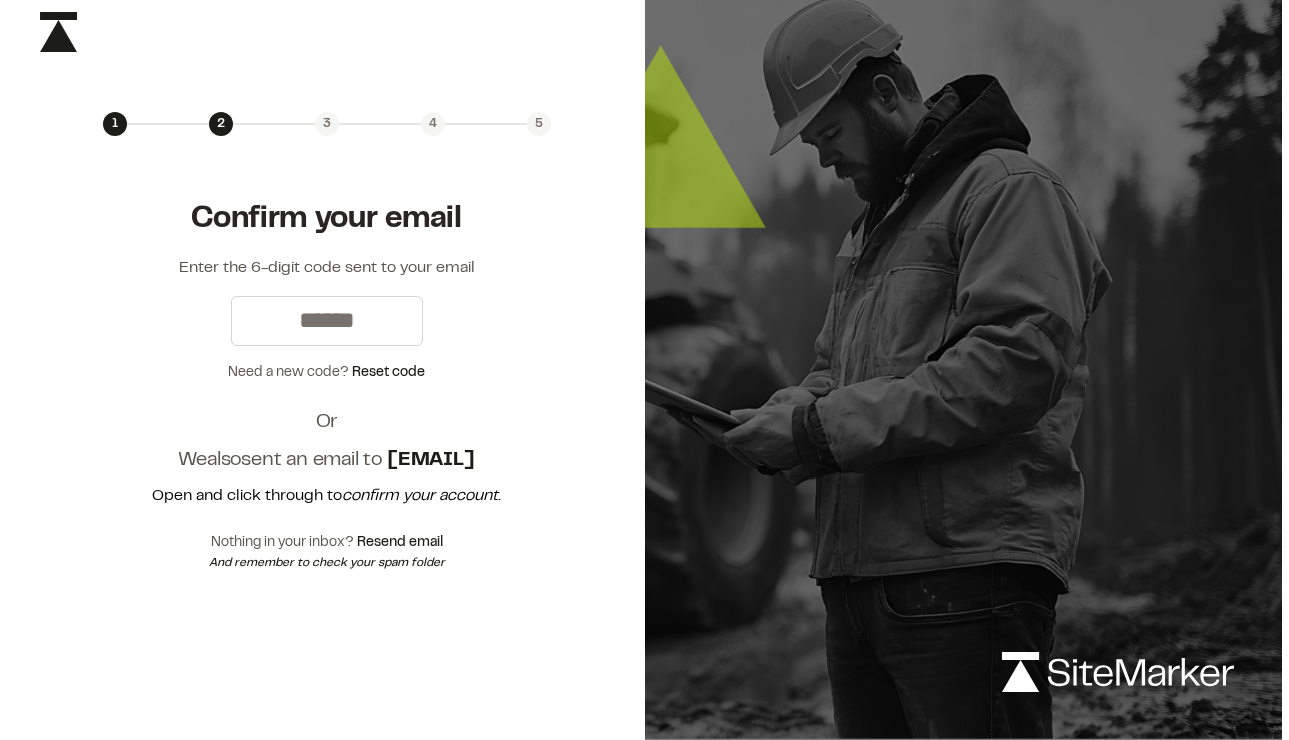 scroll, scrollTop: 0, scrollLeft: 0, axis: both 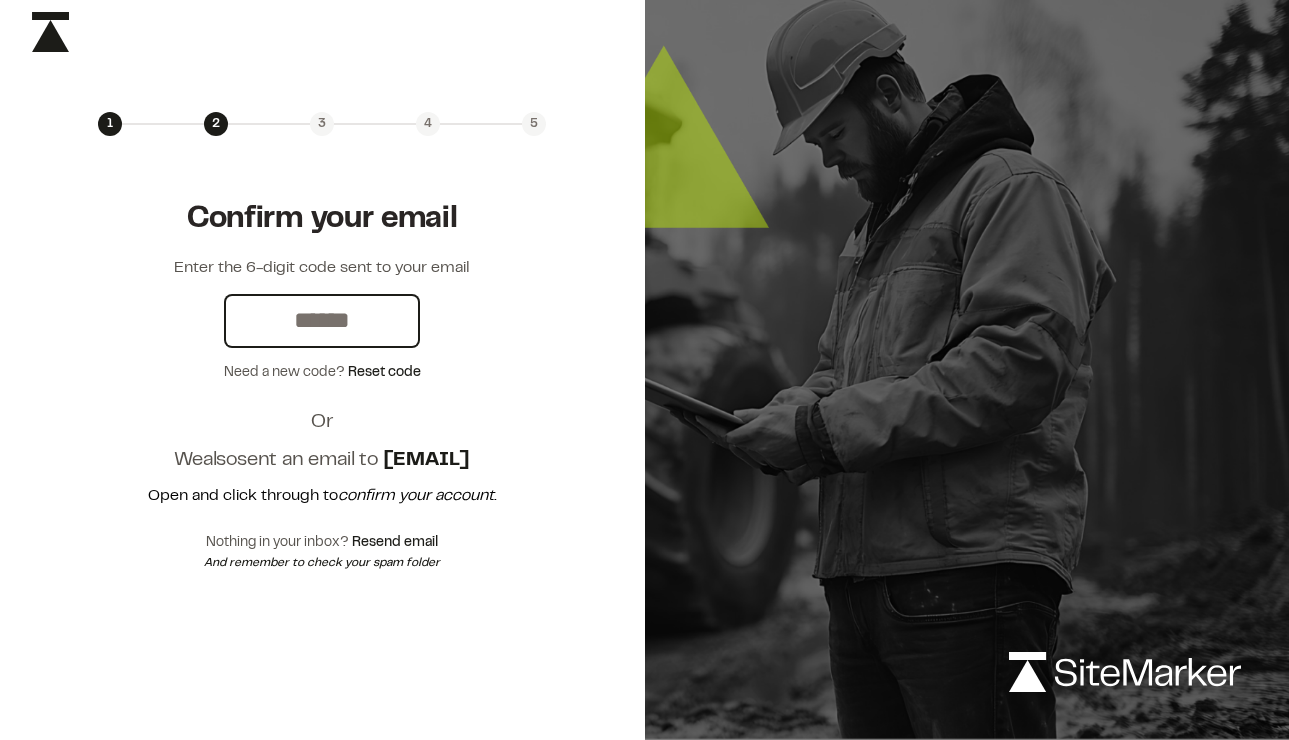 drag, startPoint x: 310, startPoint y: 322, endPoint x: 291, endPoint y: 312, distance: 21.470911 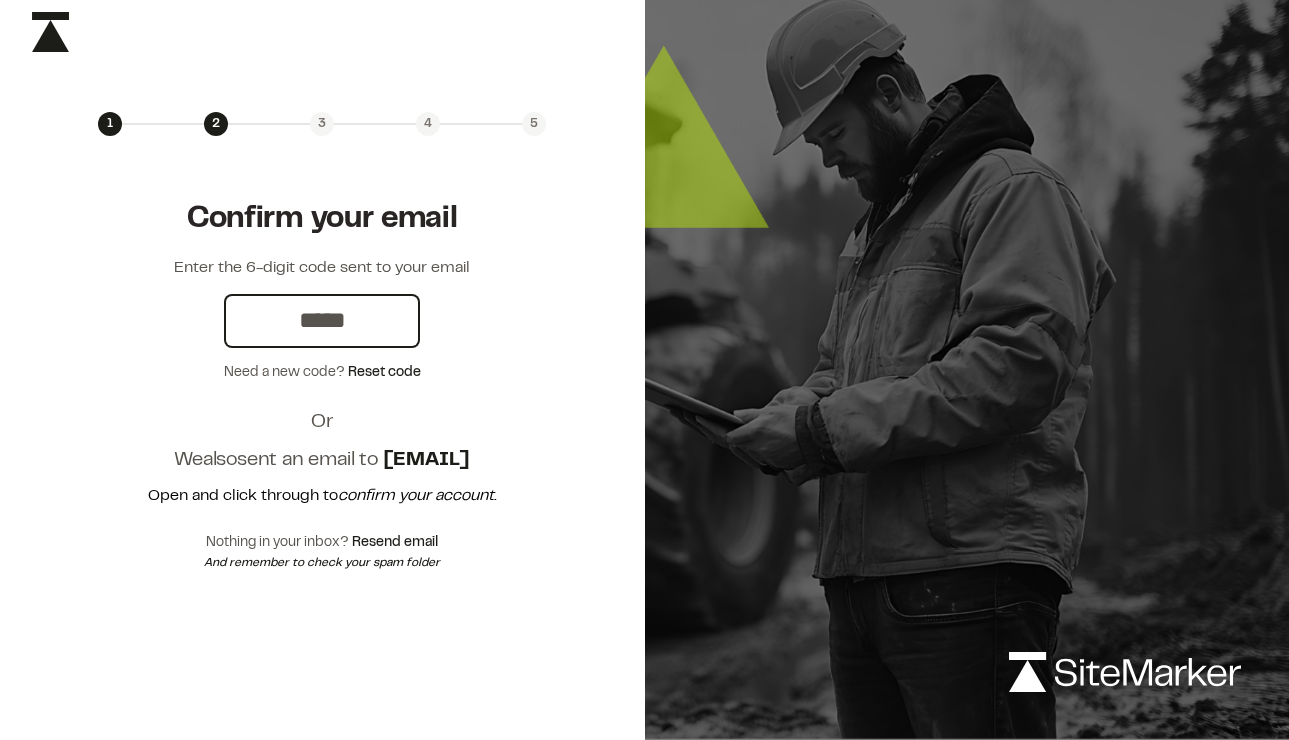 type on "******" 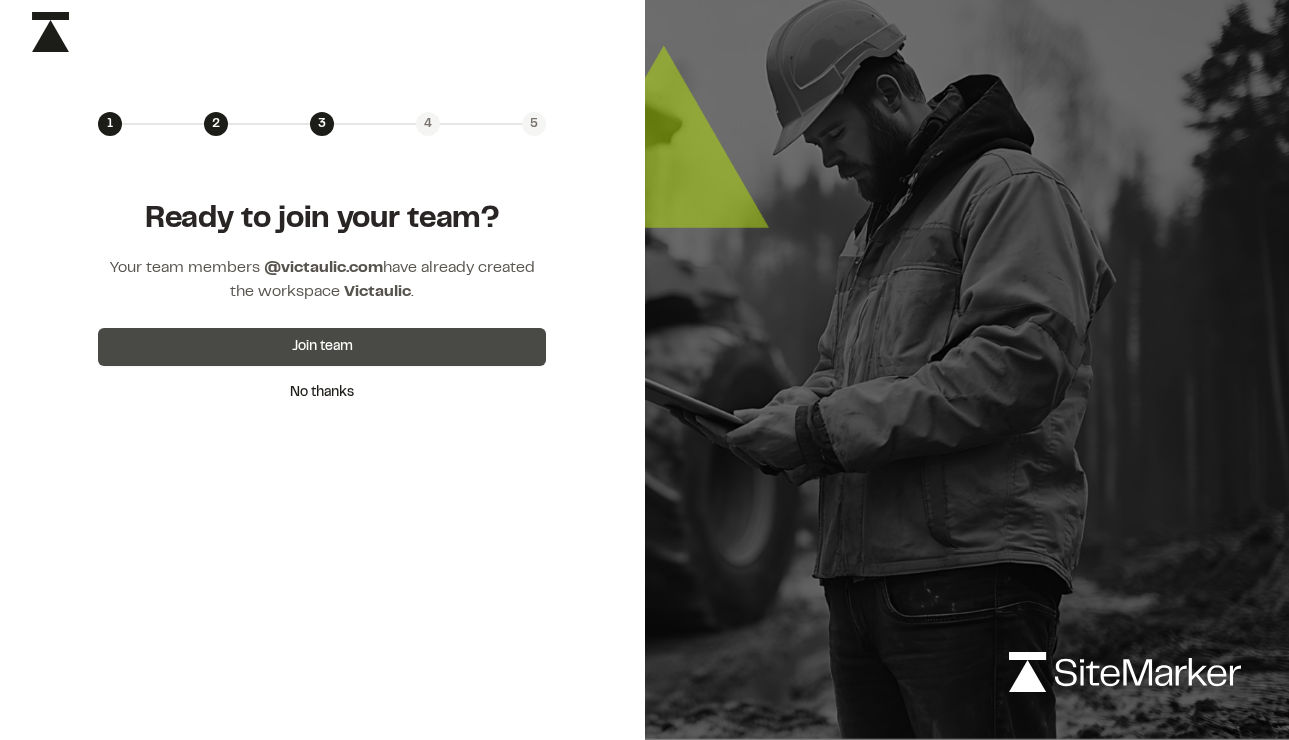 click on "Join team" at bounding box center (322, 347) 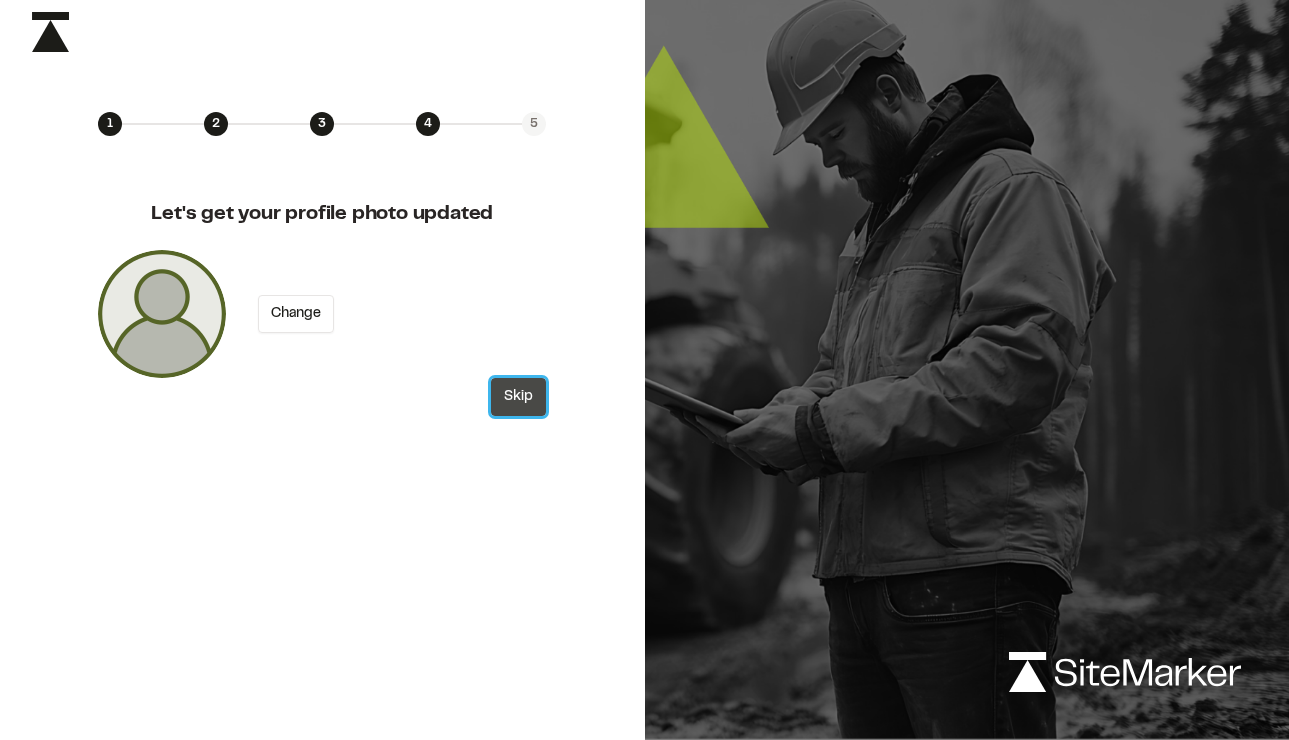 click on "Skip" at bounding box center [518, 397] 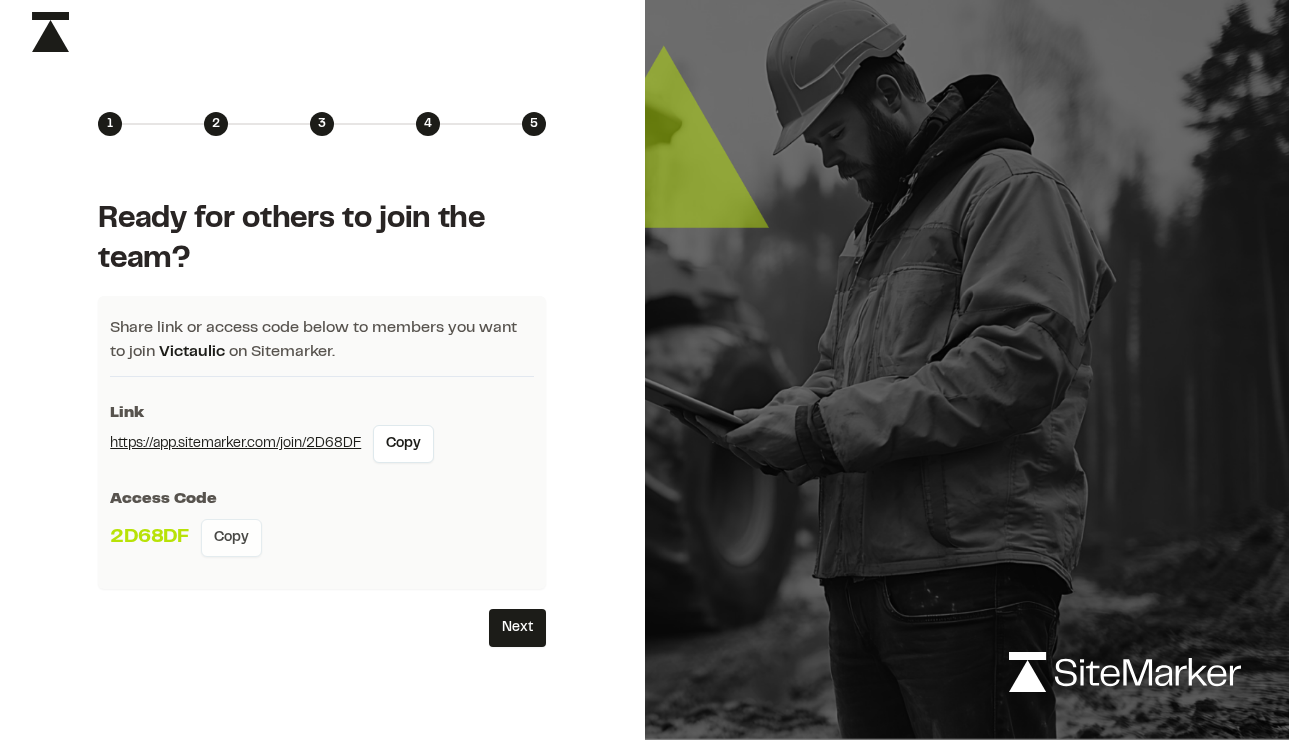 click on "Copy" at bounding box center [231, 538] 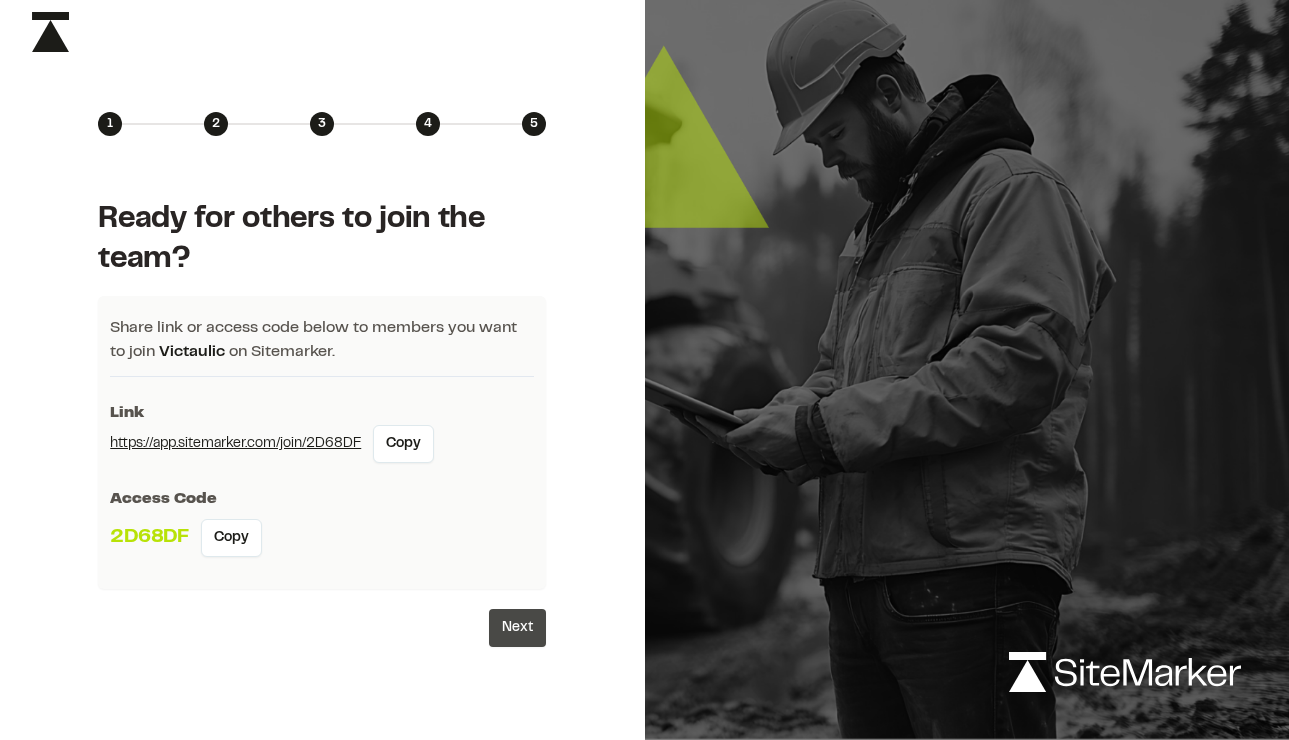 click on "Next" at bounding box center (517, 628) 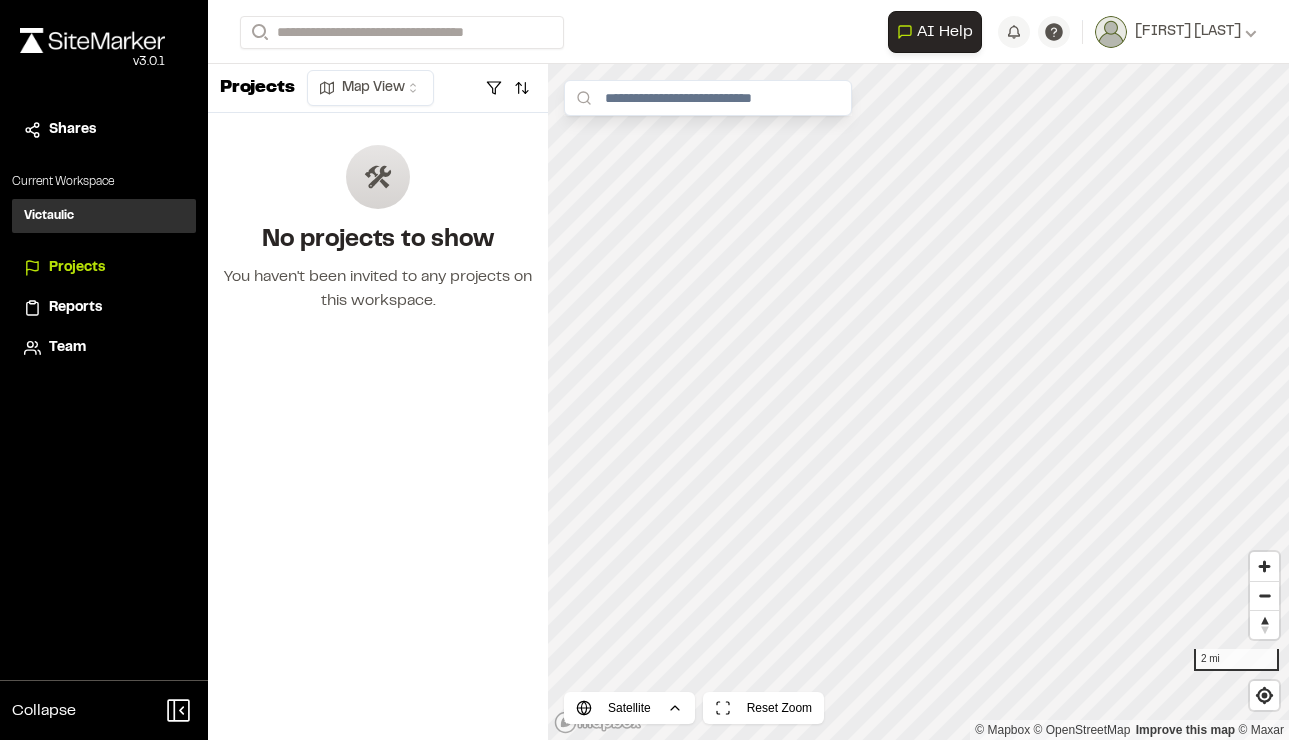click on "Projects" at bounding box center [77, 268] 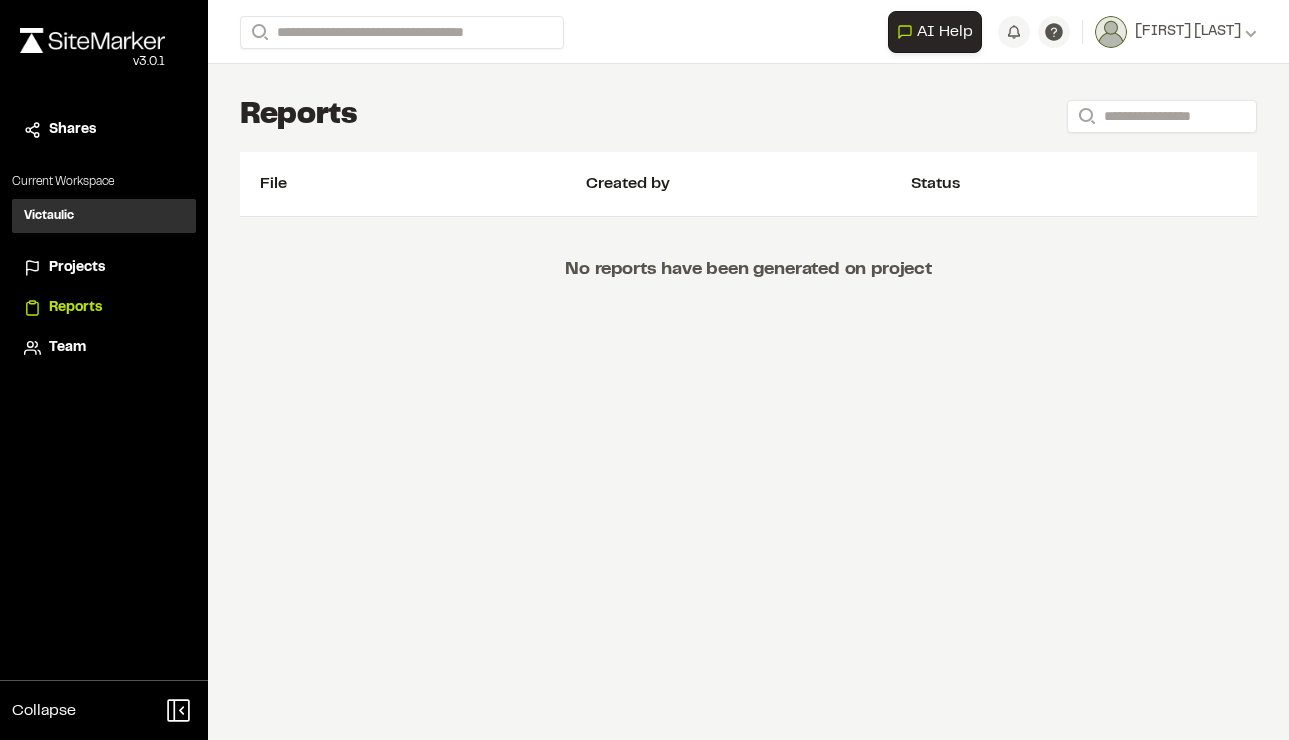 click on "Projects" at bounding box center (77, 268) 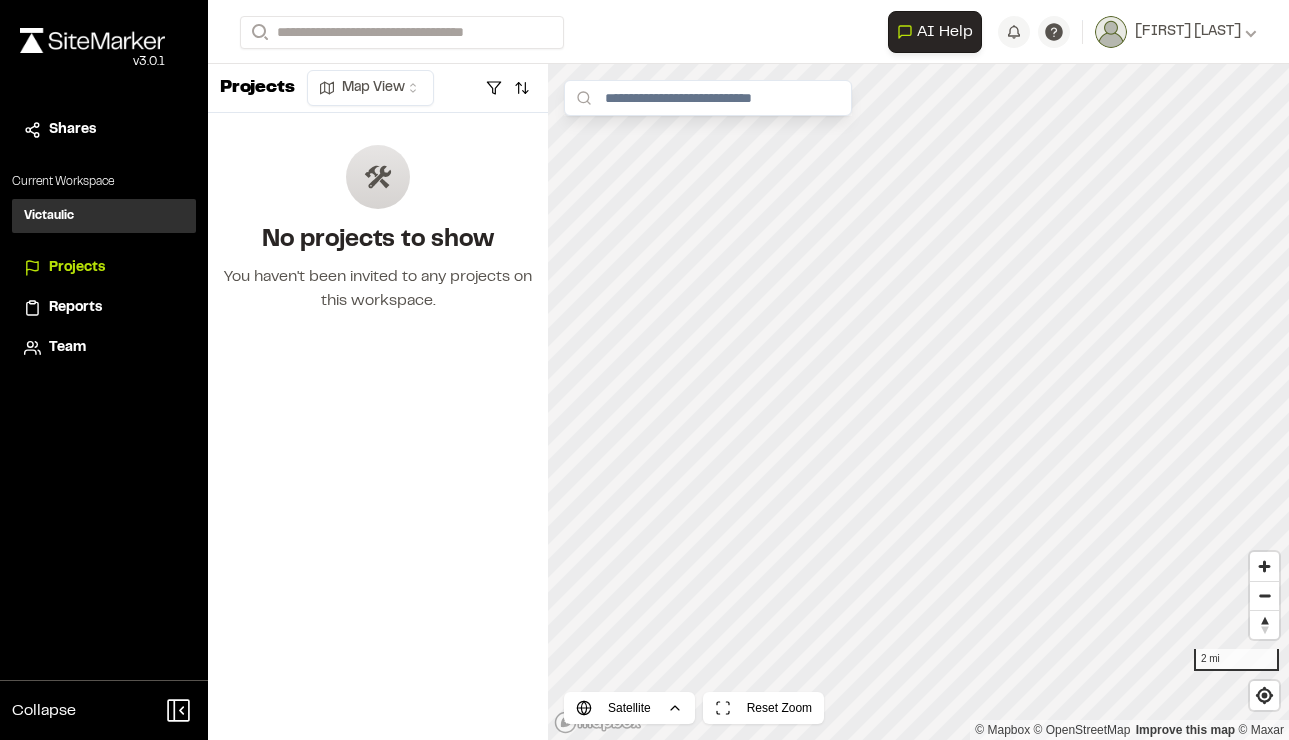 click on "Current Workspace" at bounding box center [104, 182] 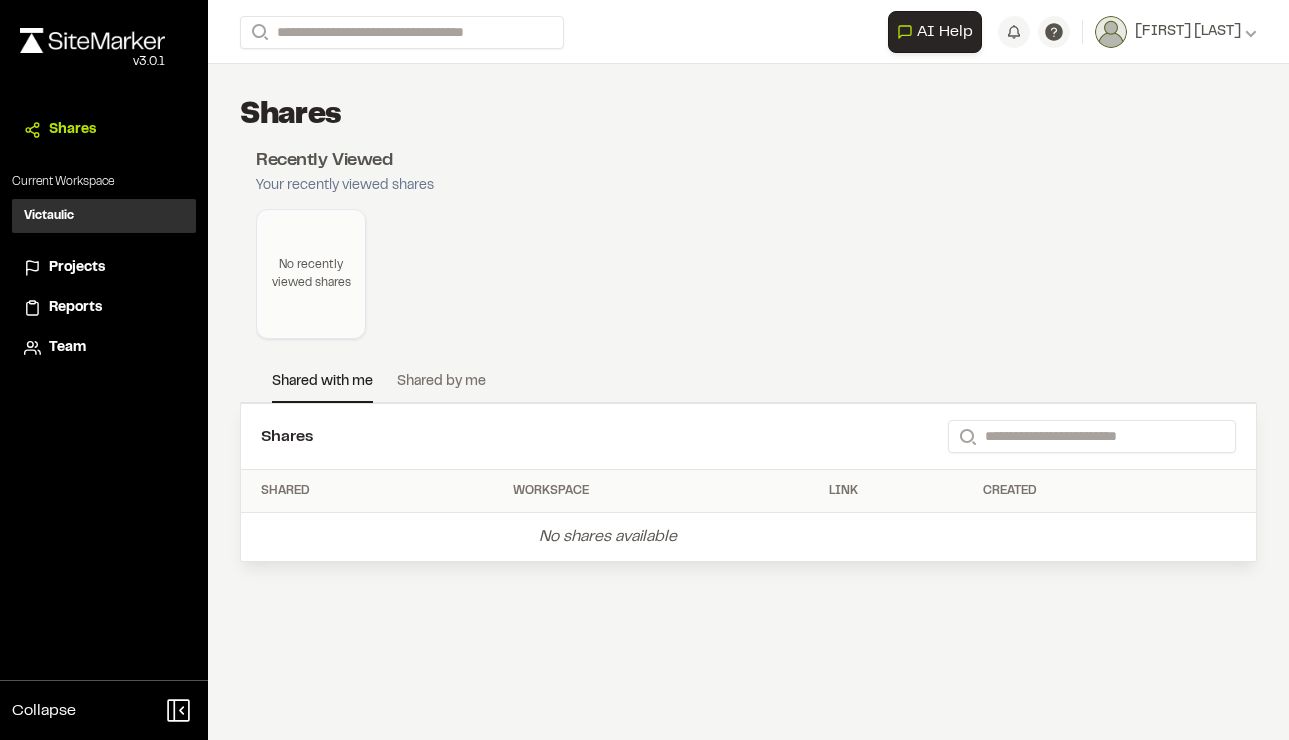 click on "Team" at bounding box center (67, 348) 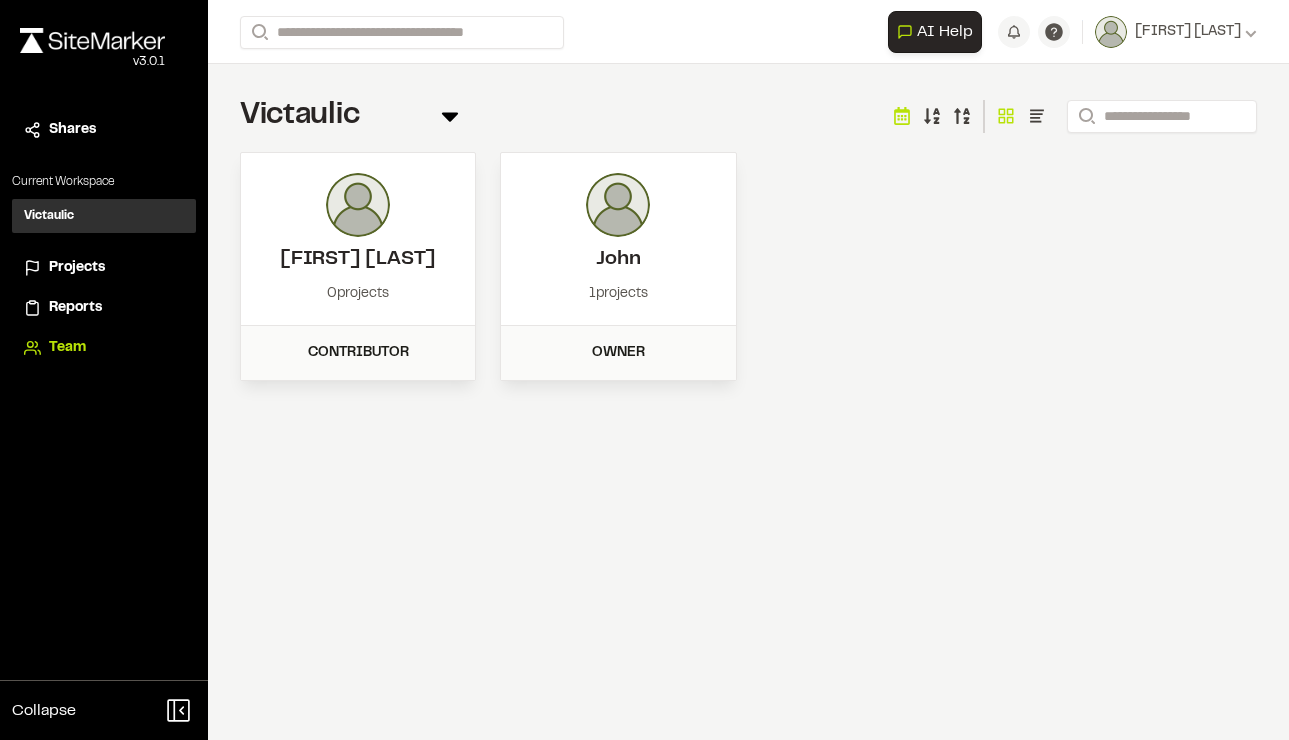 click at bounding box center (618, 205) 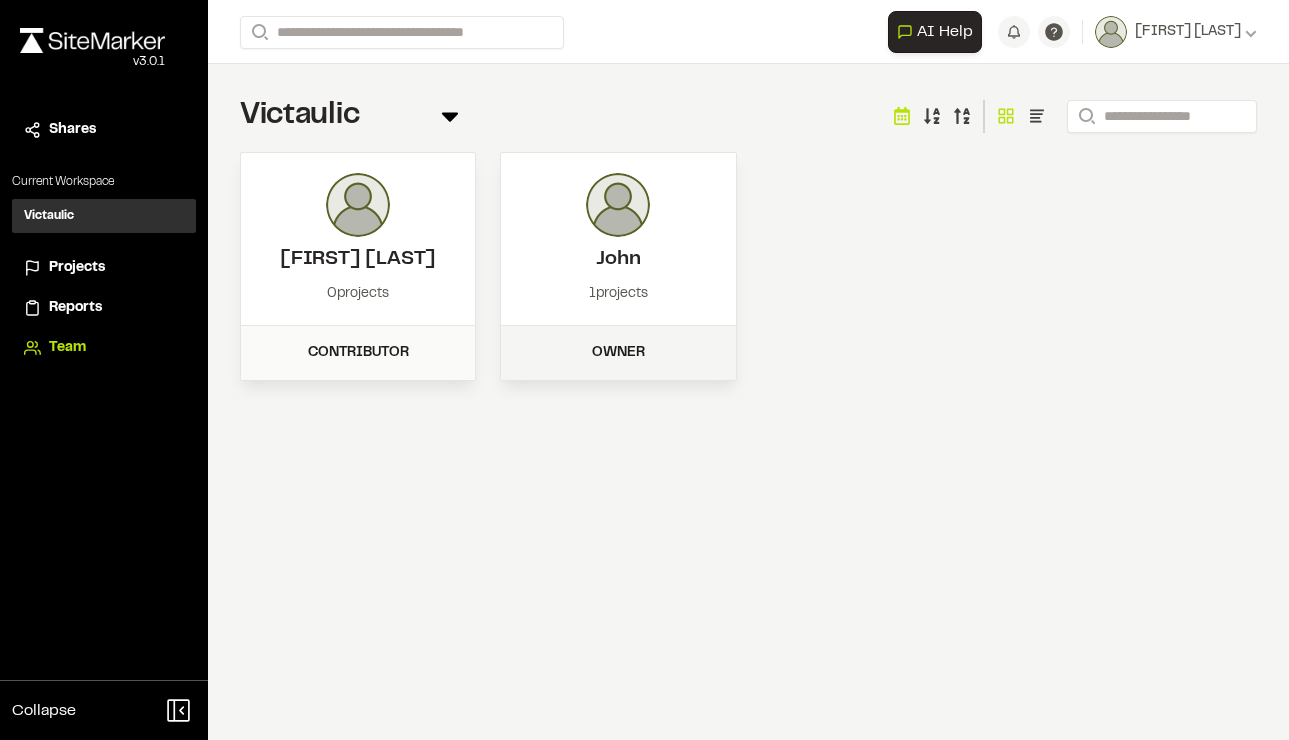 click on "Owner" at bounding box center [618, 353] 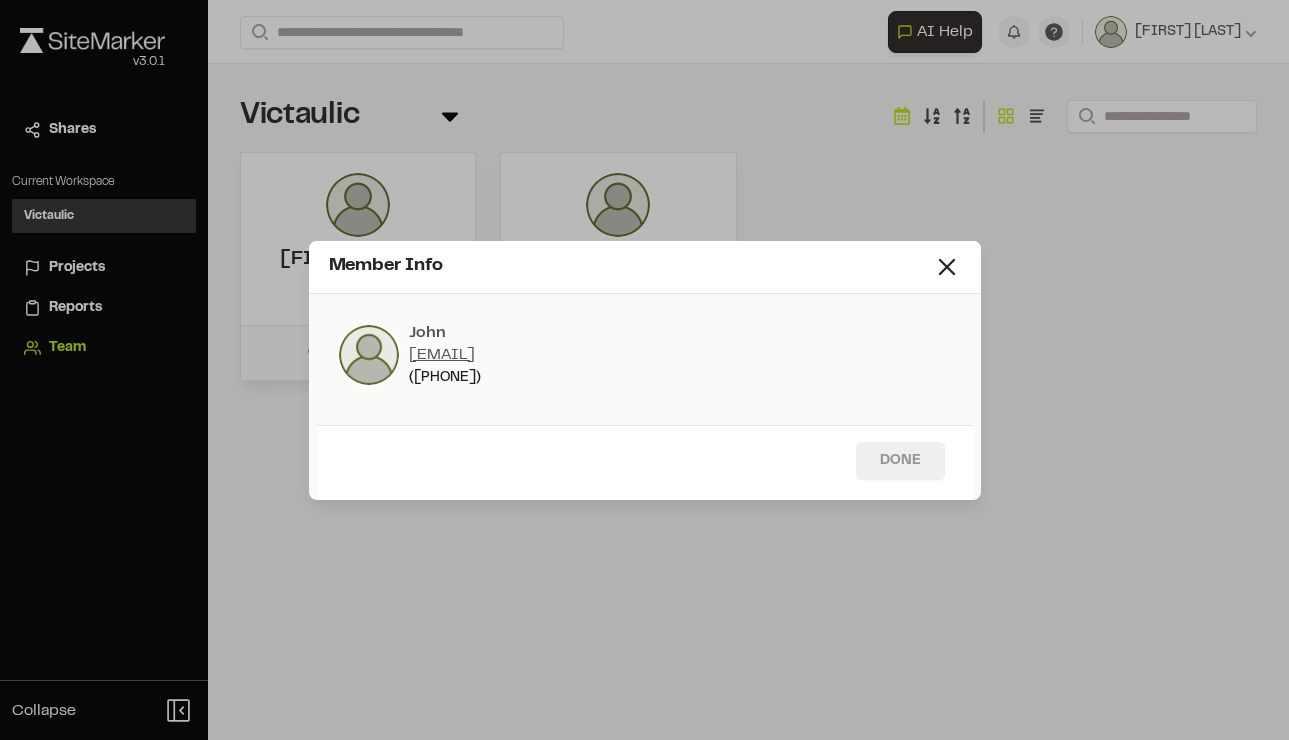 click on "Done" at bounding box center [900, 461] 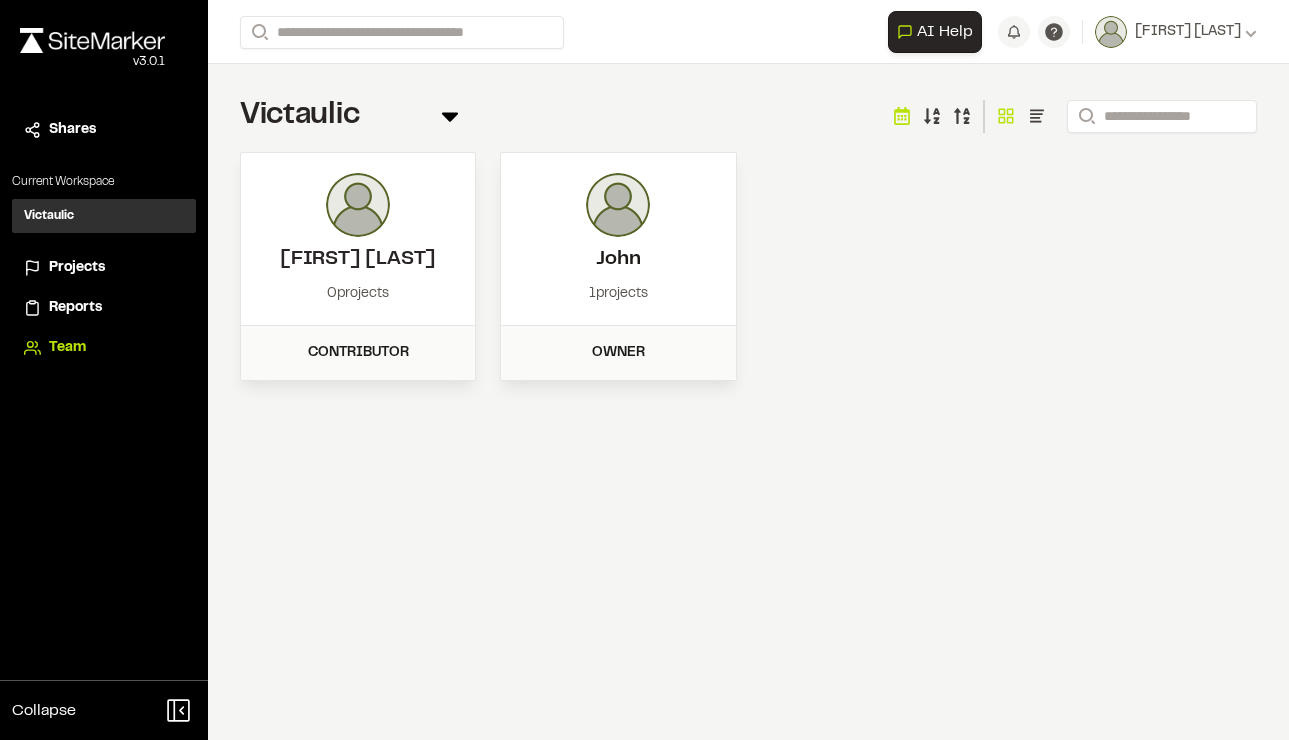 click on "John" at bounding box center (618, 260) 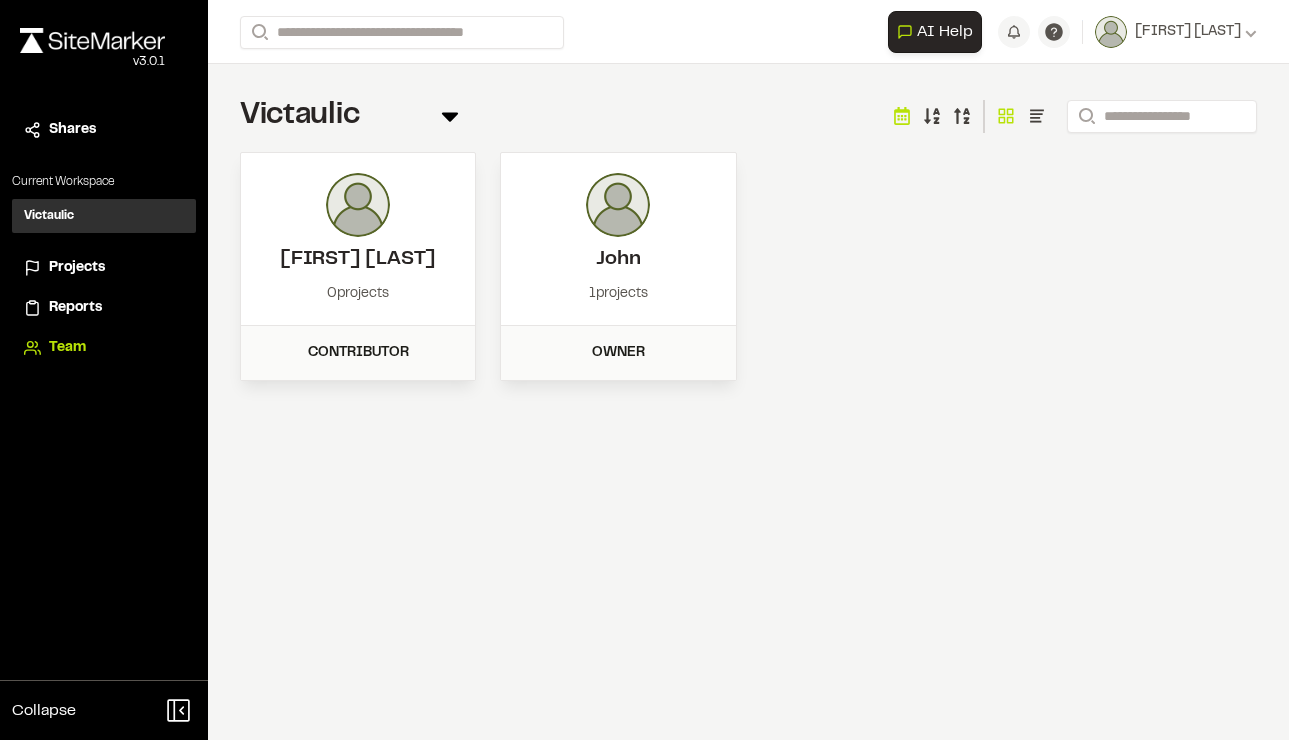 click on "[FIRST] 1  projects" at bounding box center [618, 239] 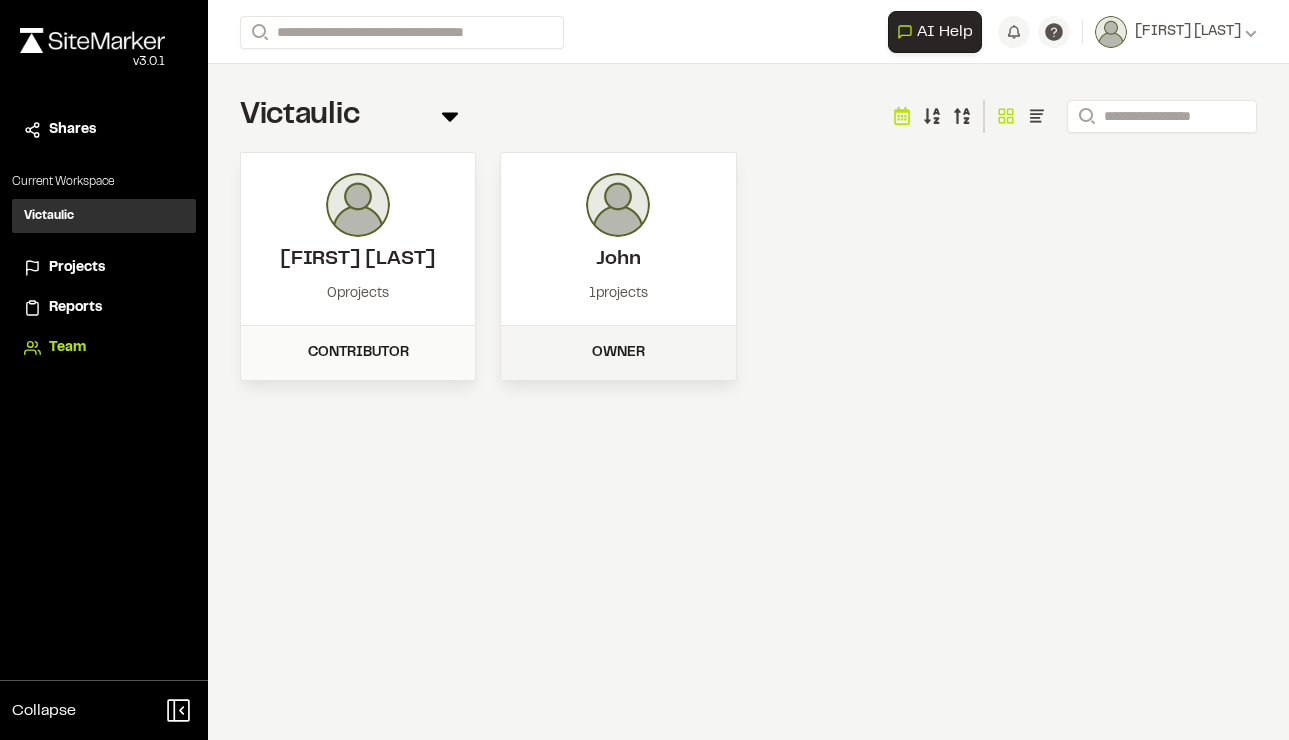 click on "Owner" at bounding box center [618, 353] 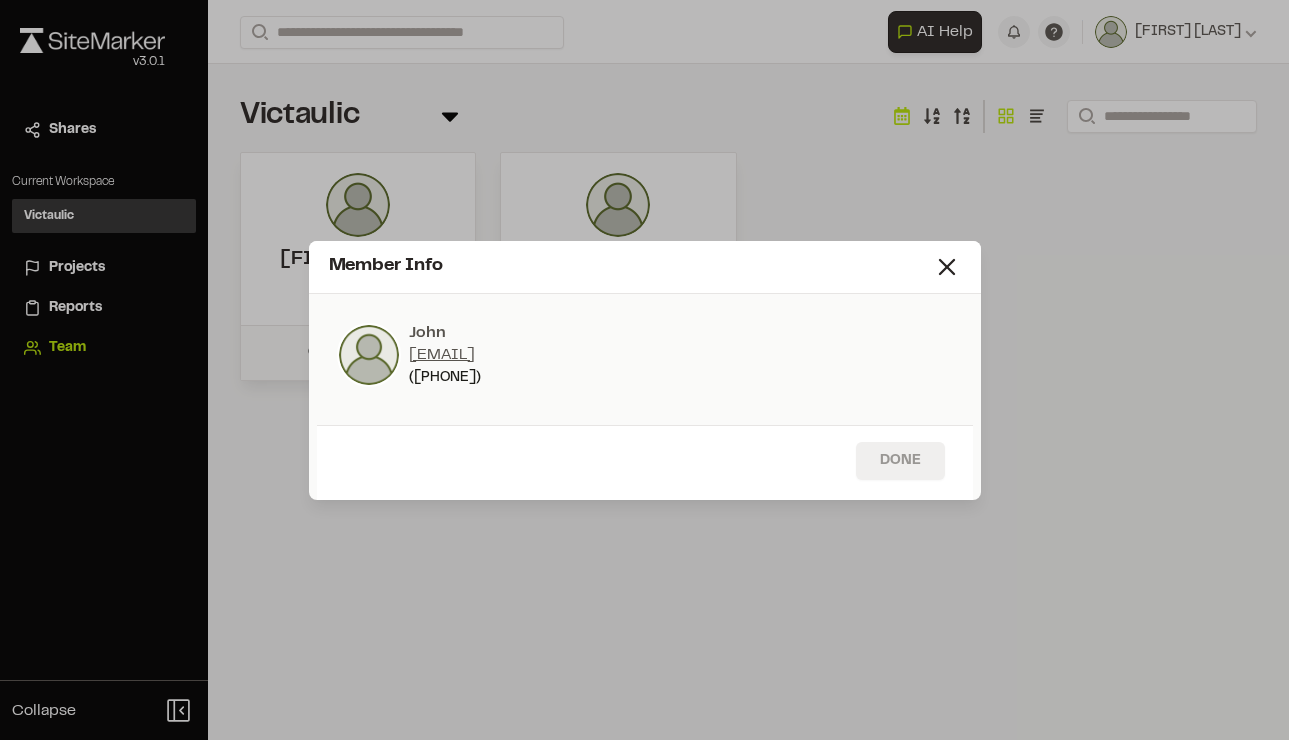 click on "Done" at bounding box center (900, 461) 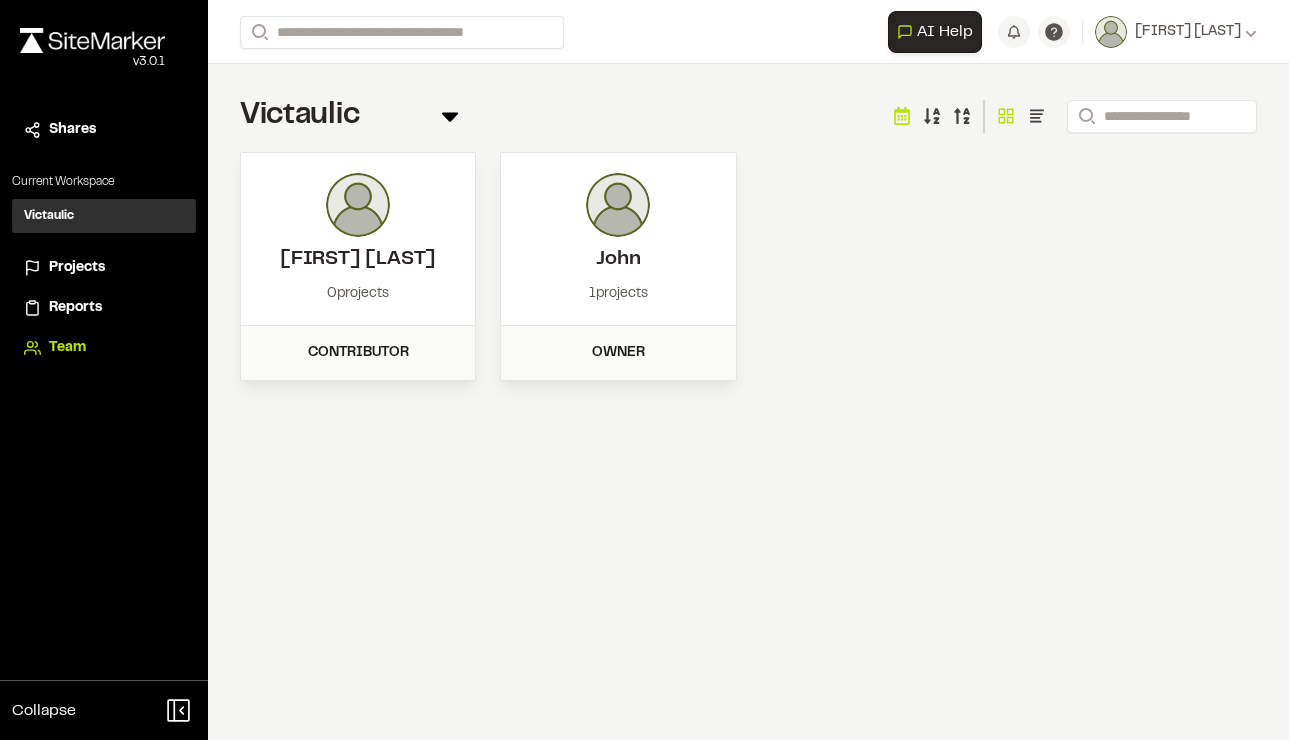 click on "Projects" at bounding box center [104, 268] 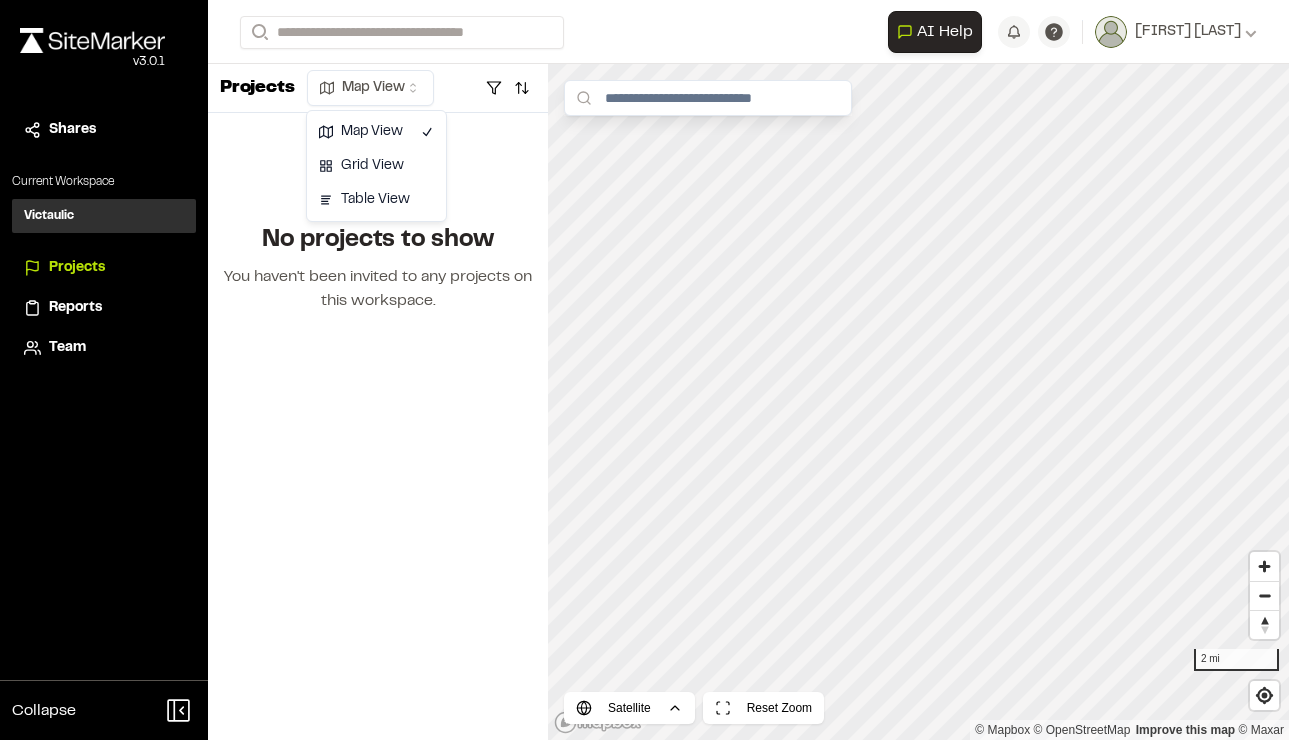 click on "**********" at bounding box center [644, 370] 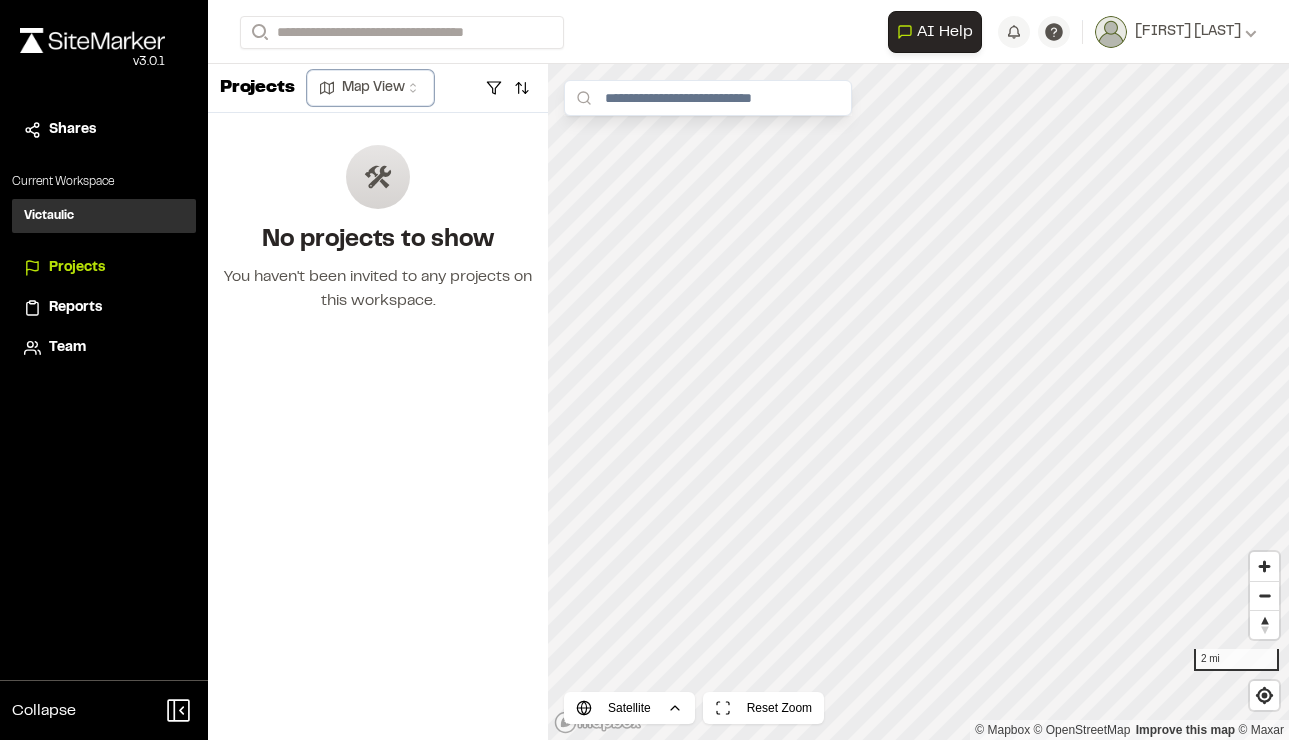 click on "**********" at bounding box center [644, 370] 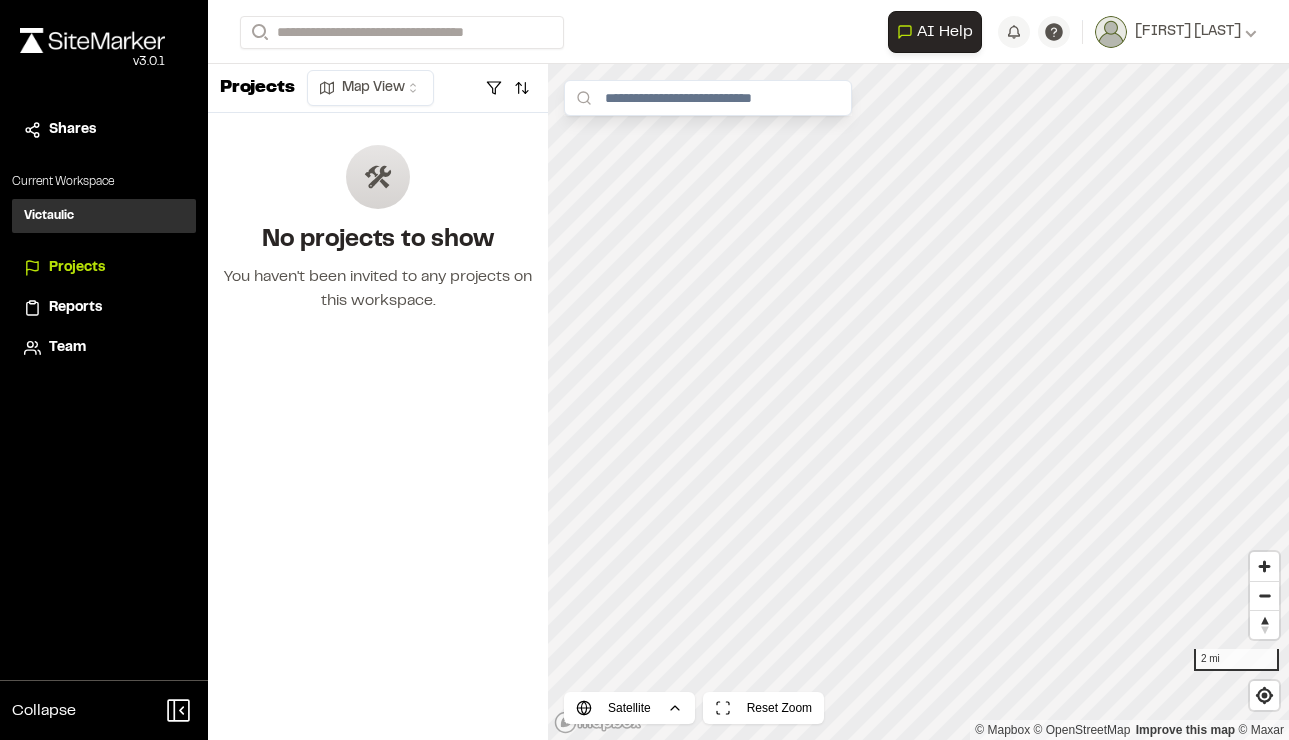 click on "Team" at bounding box center [67, 348] 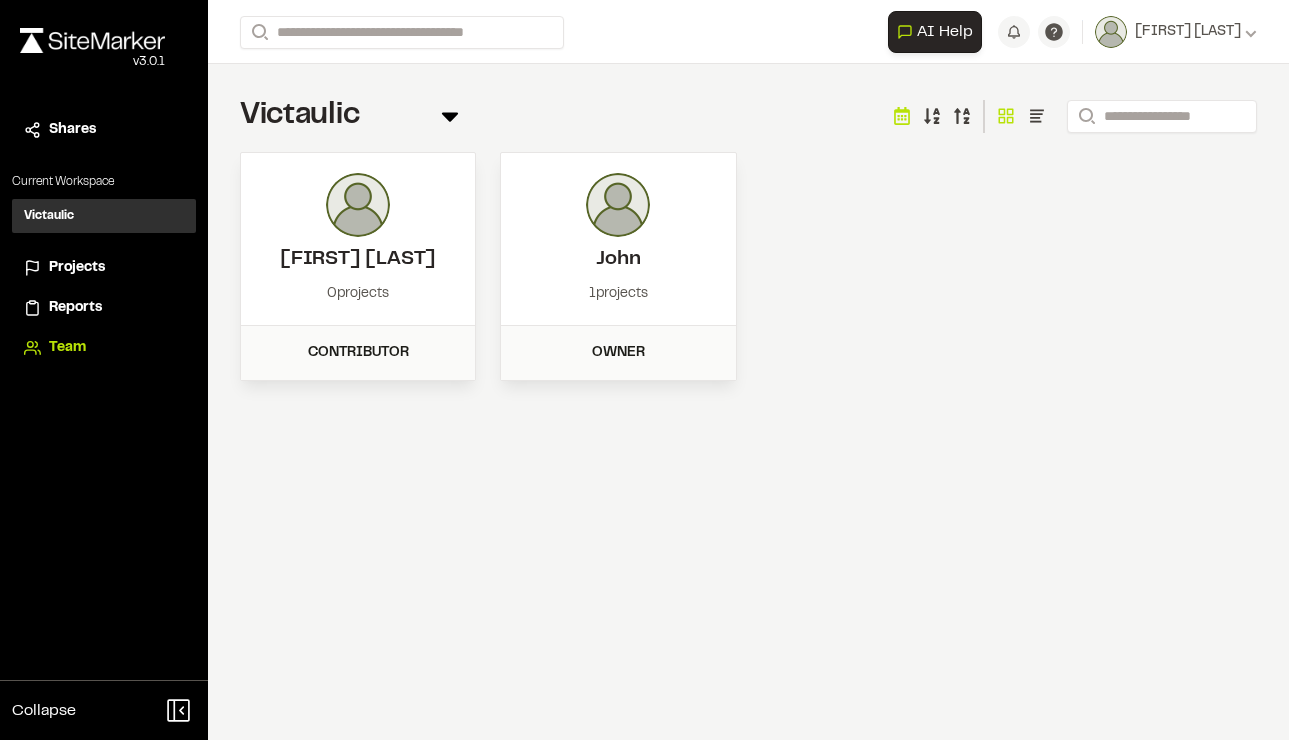 click on "John" at bounding box center [618, 224] 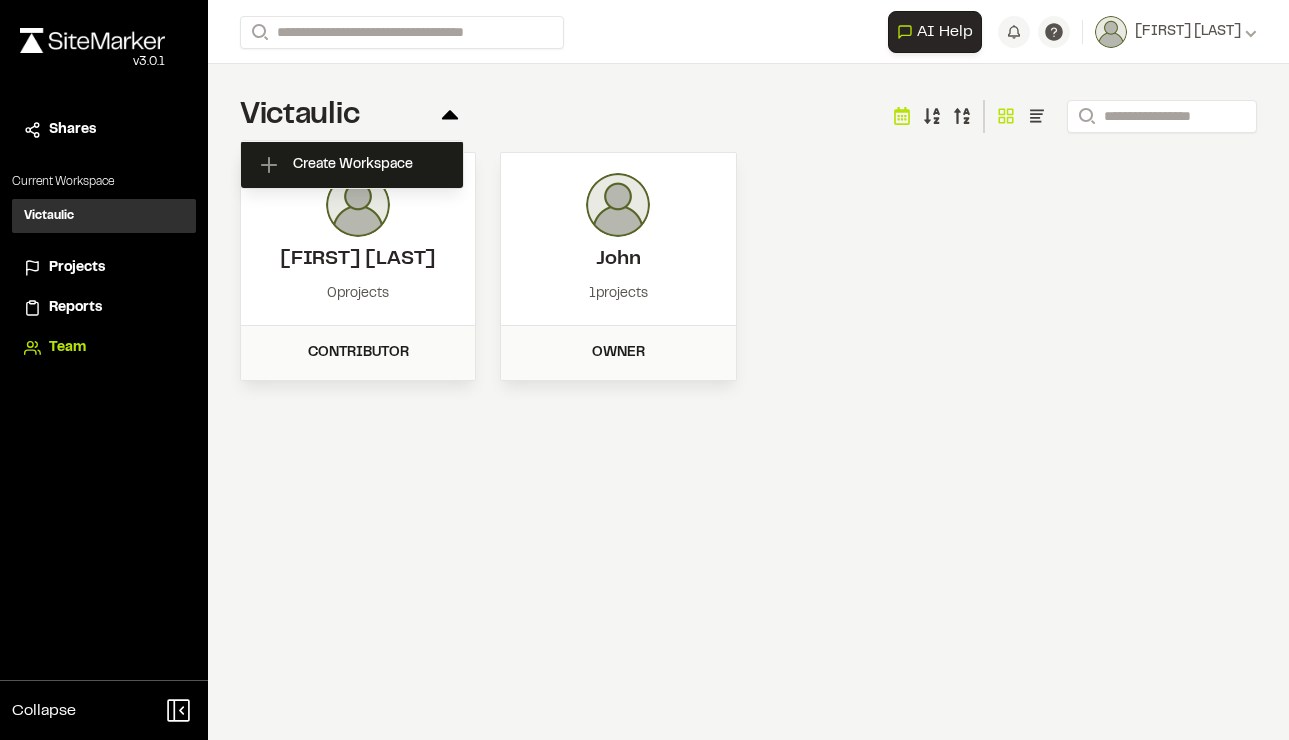 click 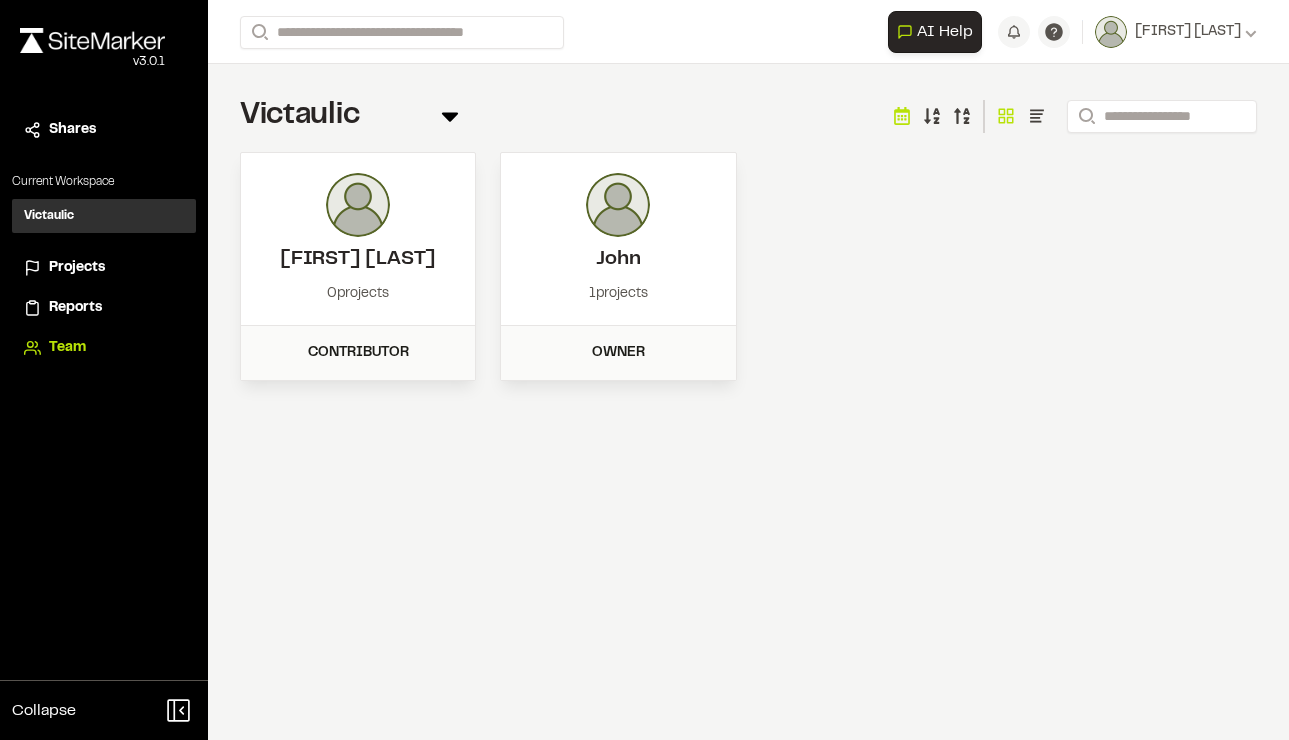 click on "Shares" at bounding box center [72, 130] 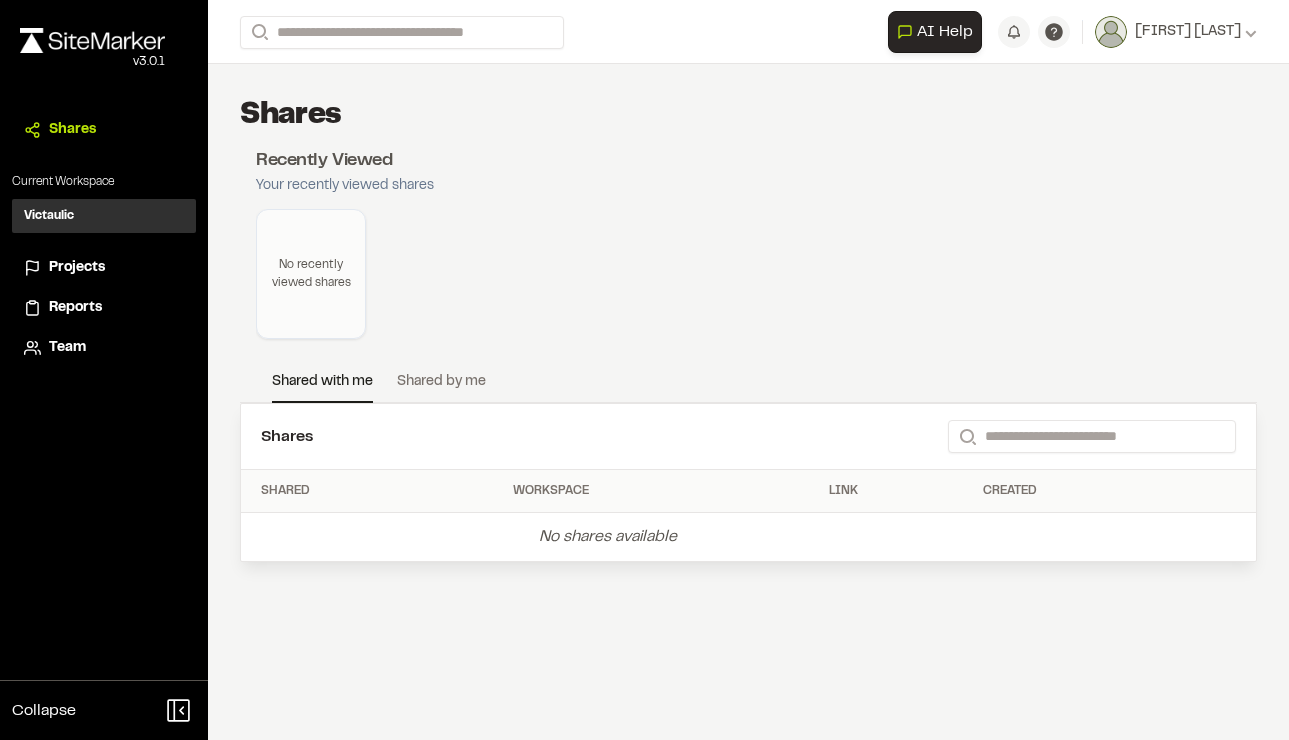 click on "Shares" at bounding box center (72, 130) 